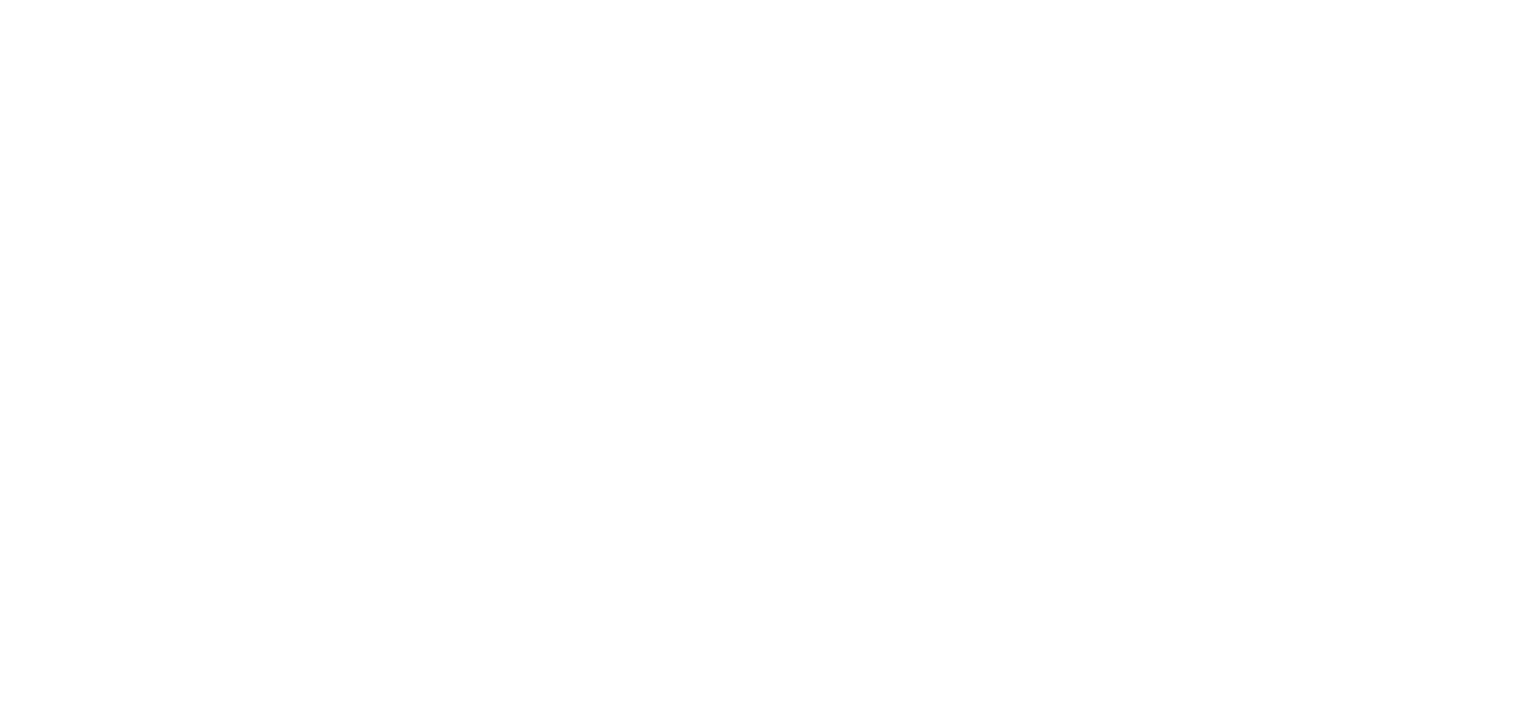 scroll, scrollTop: 0, scrollLeft: 0, axis: both 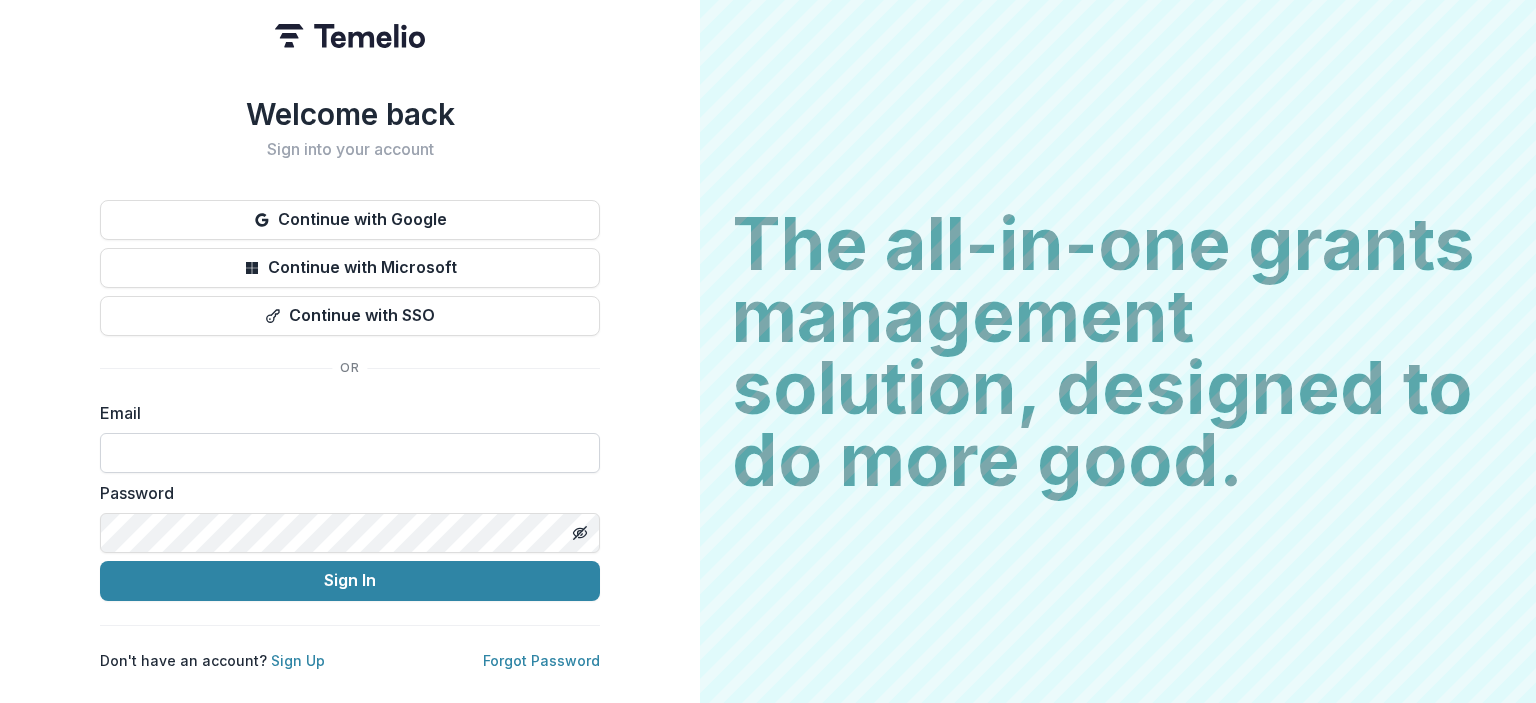 click at bounding box center (350, 453) 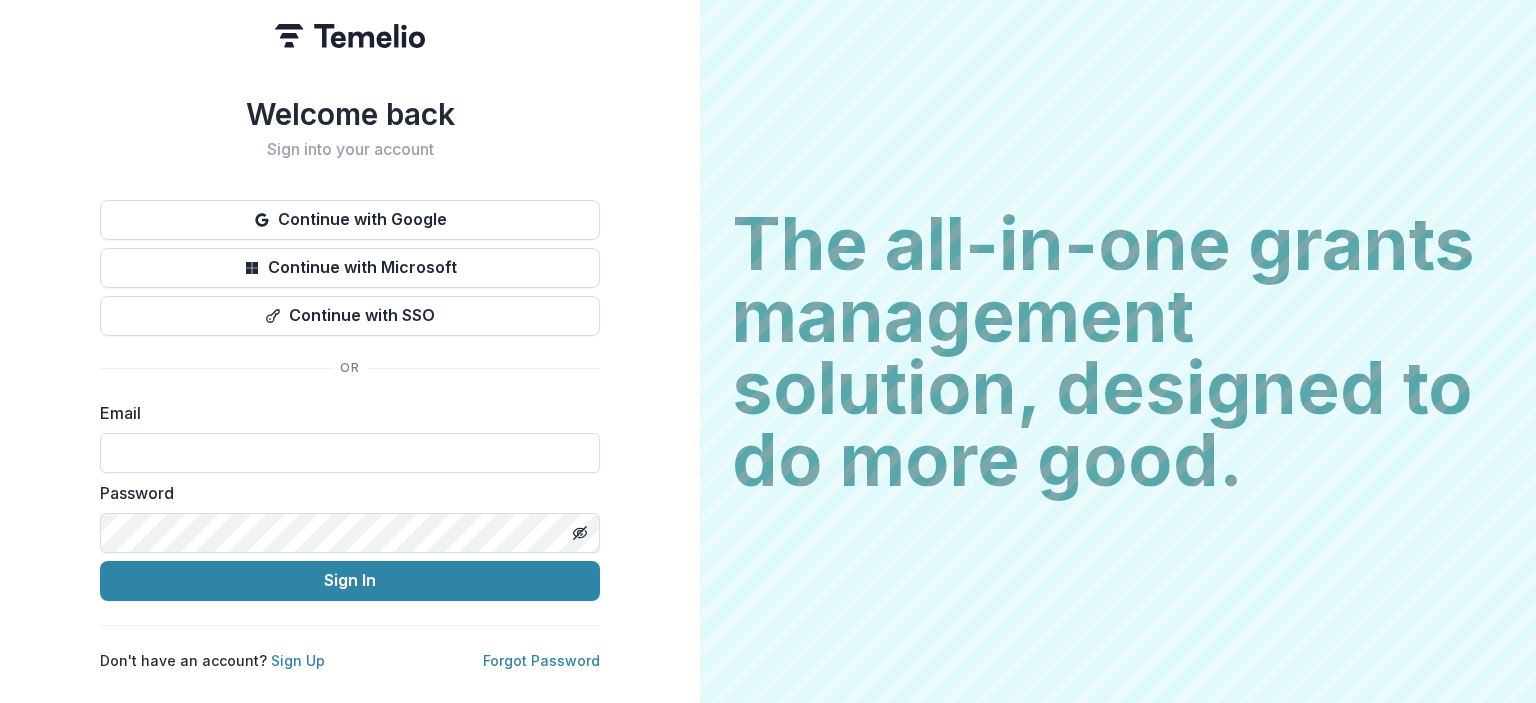 type on "**********" 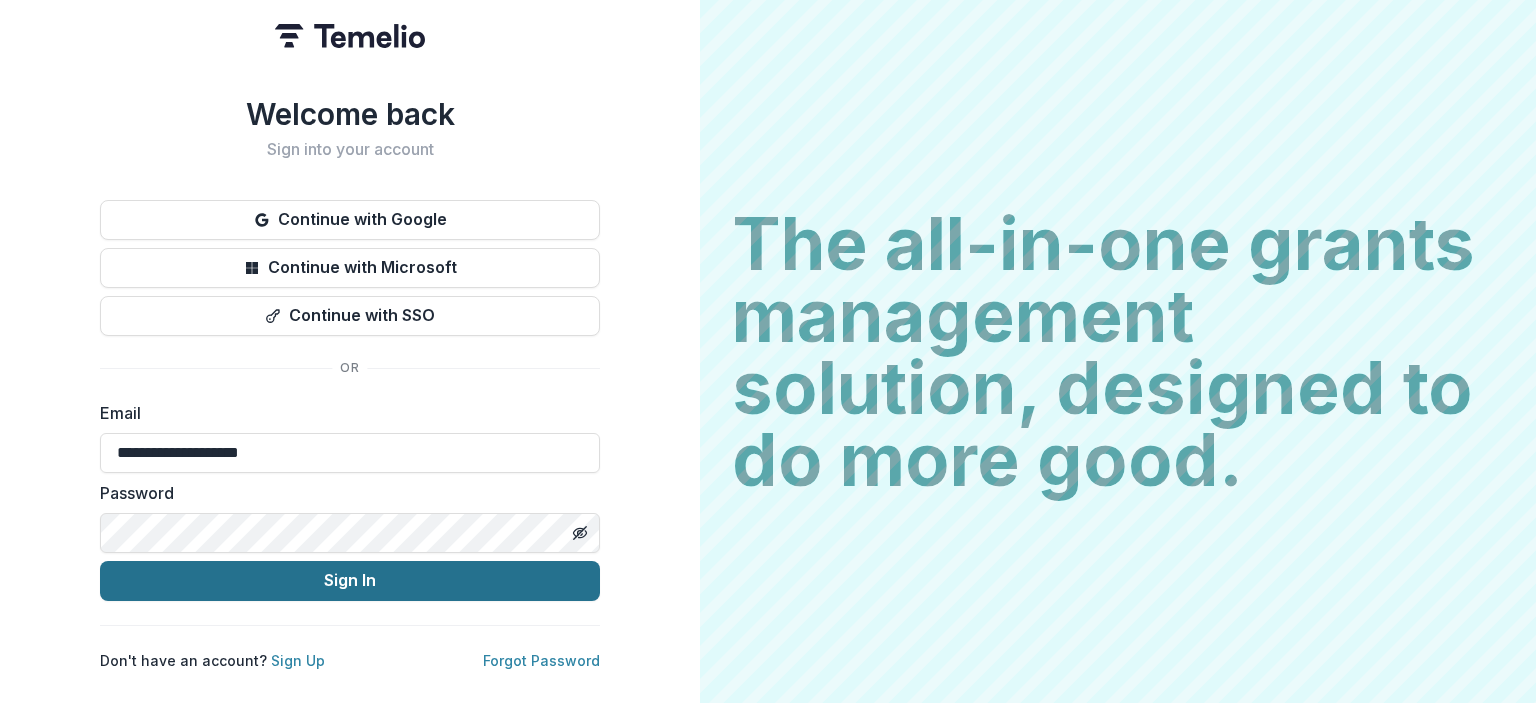 click on "Sign In" at bounding box center (350, 581) 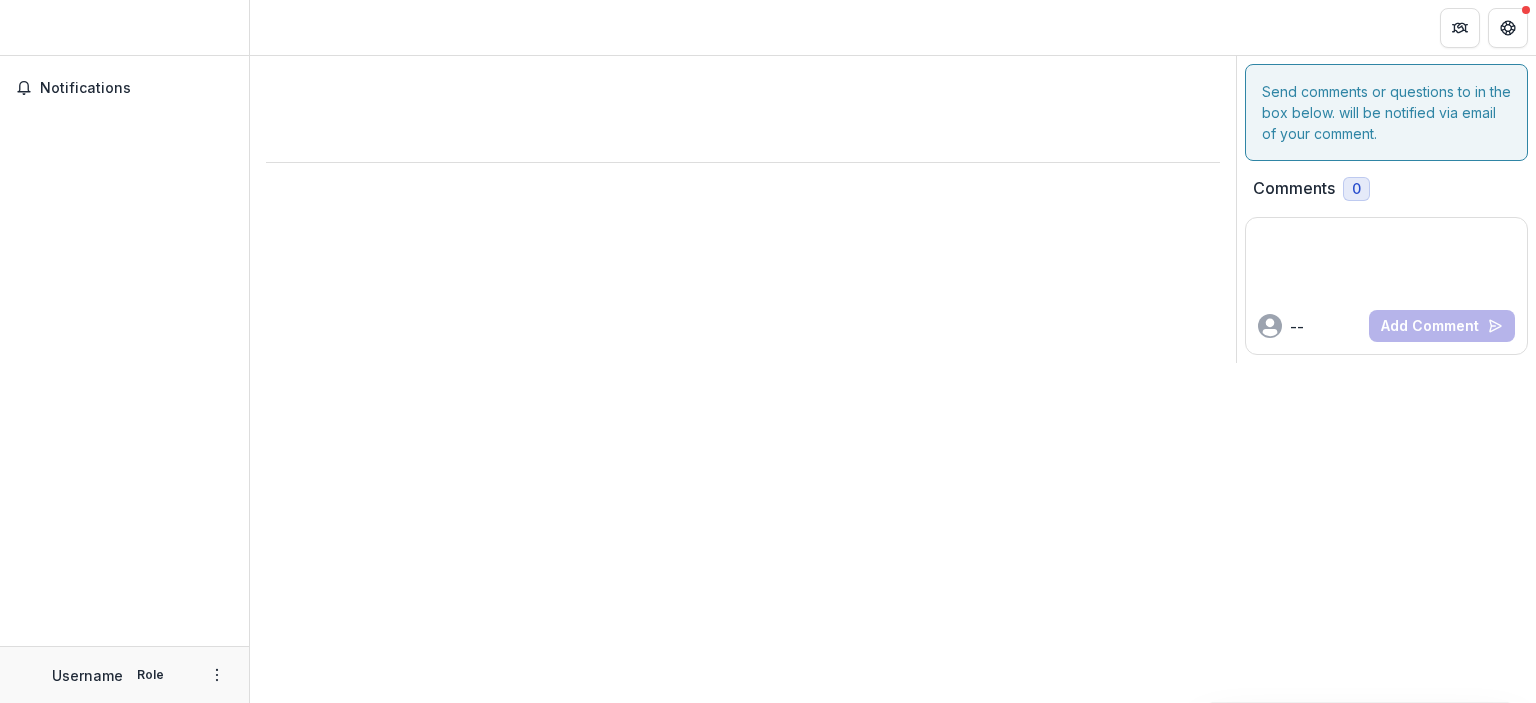 scroll, scrollTop: 0, scrollLeft: 0, axis: both 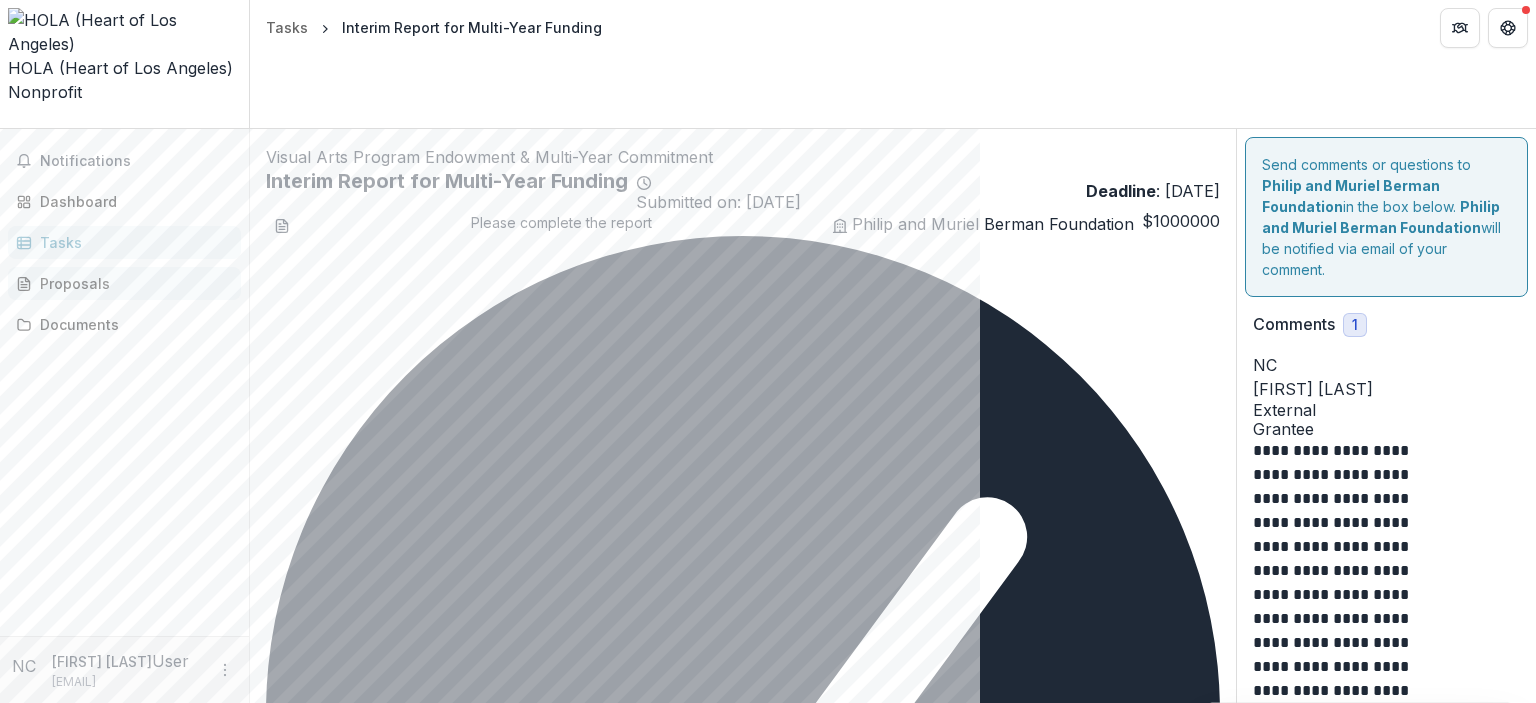 click on "Proposals" at bounding box center (132, 283) 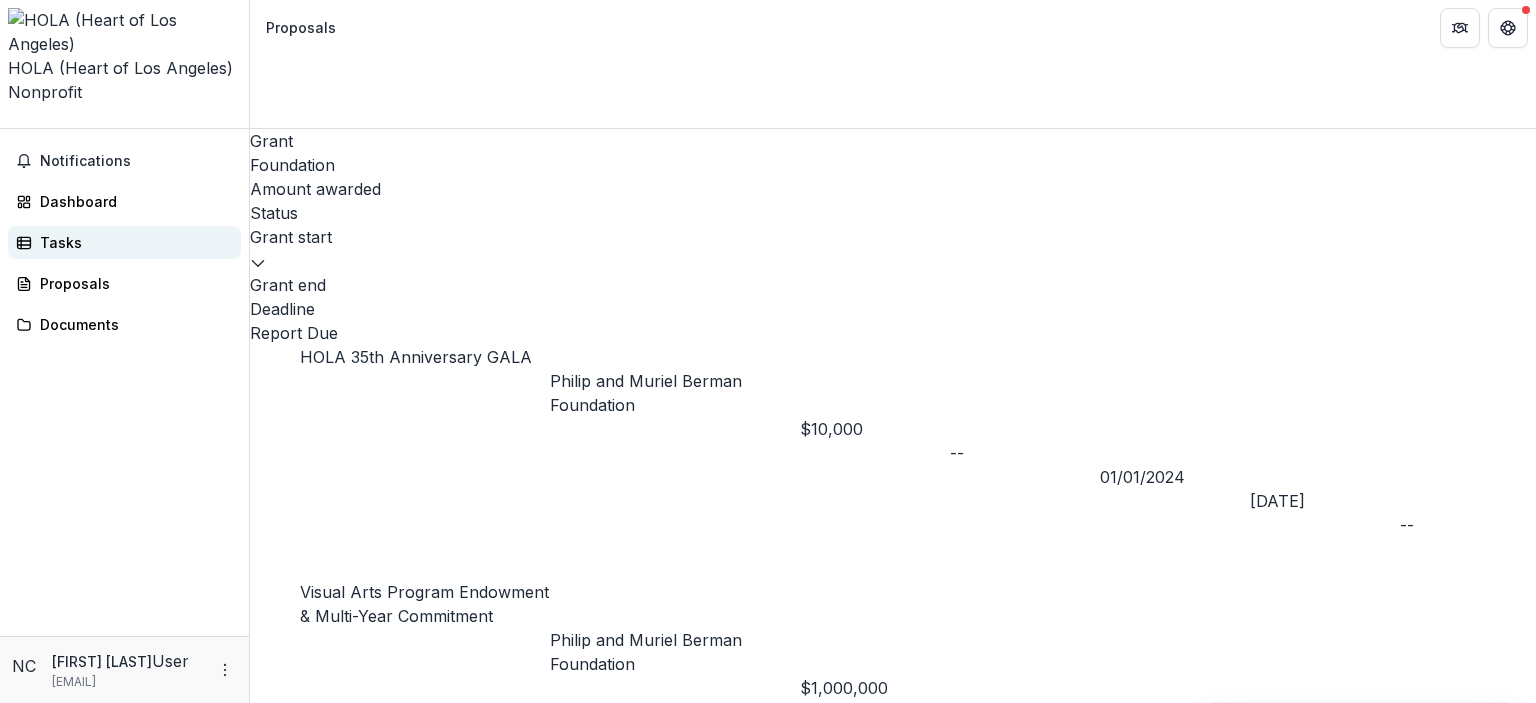 click on "Tasks" at bounding box center [132, 242] 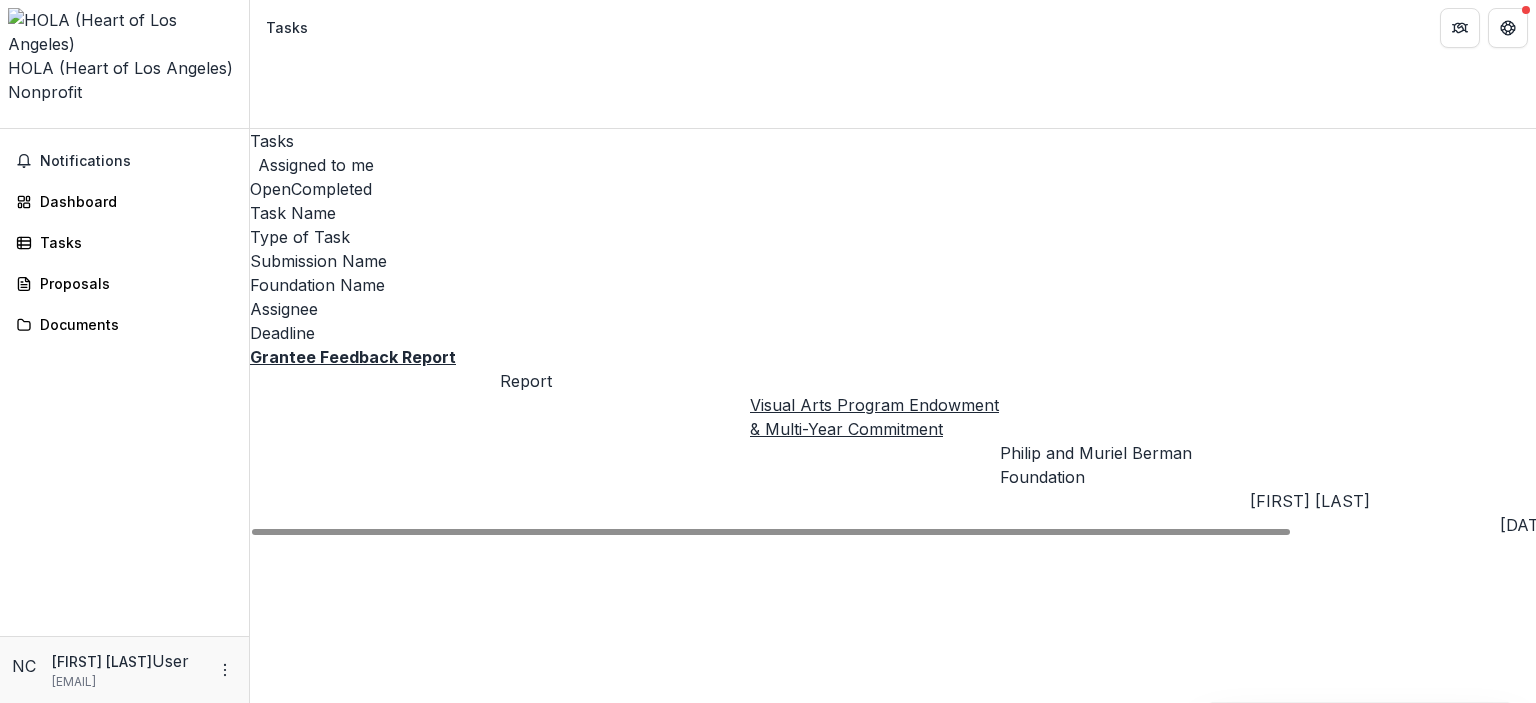 click on "Notifications" at bounding box center [124, 161] 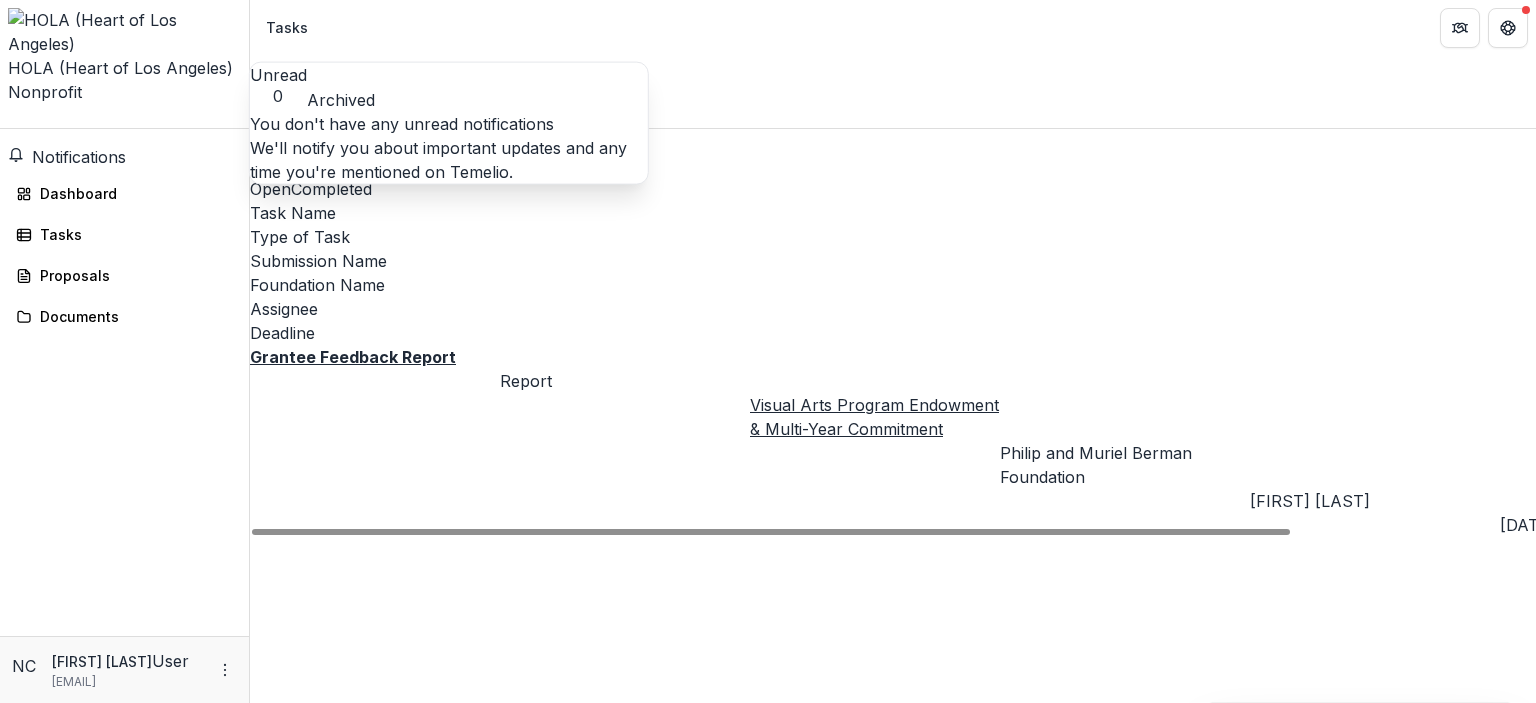 click on "Notifications" at bounding box center (79, 157) 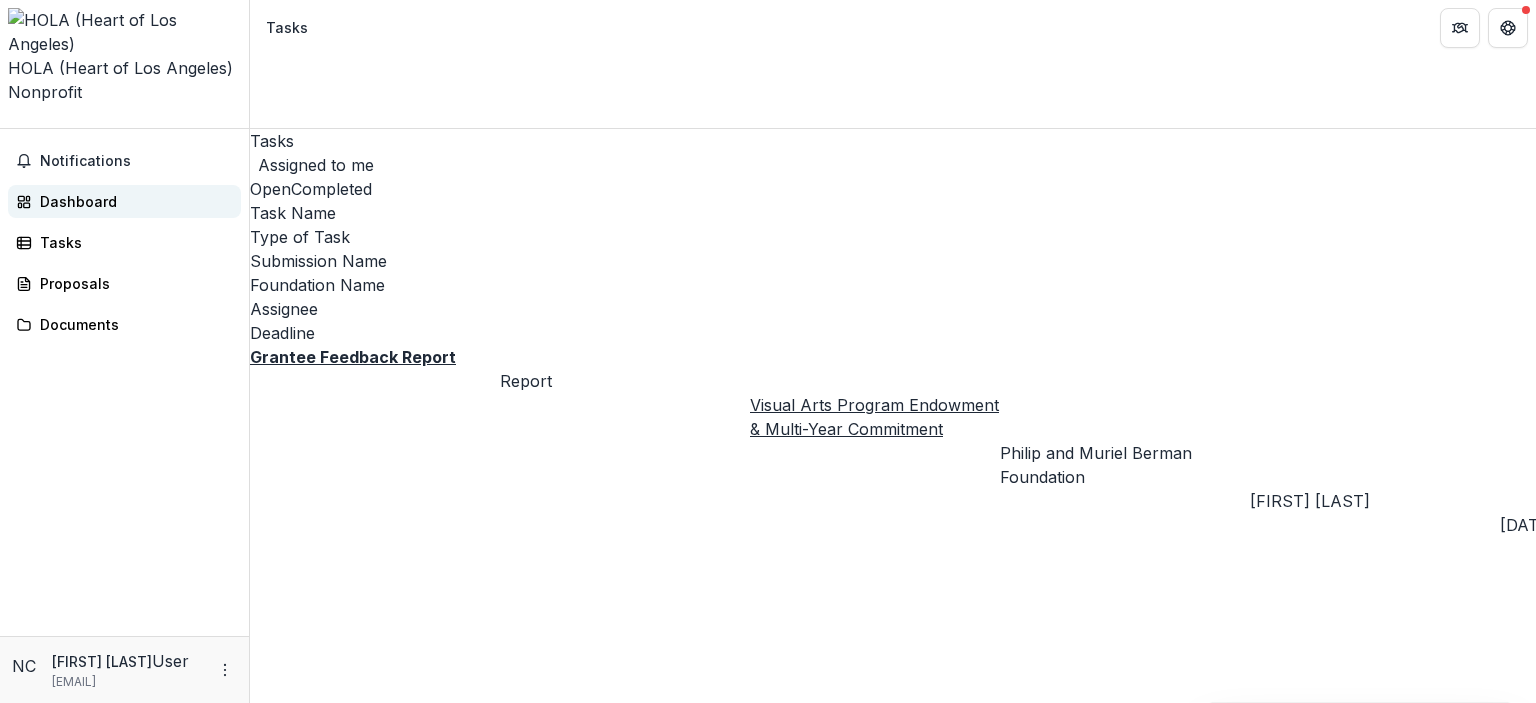 click on "Dashboard" at bounding box center (132, 201) 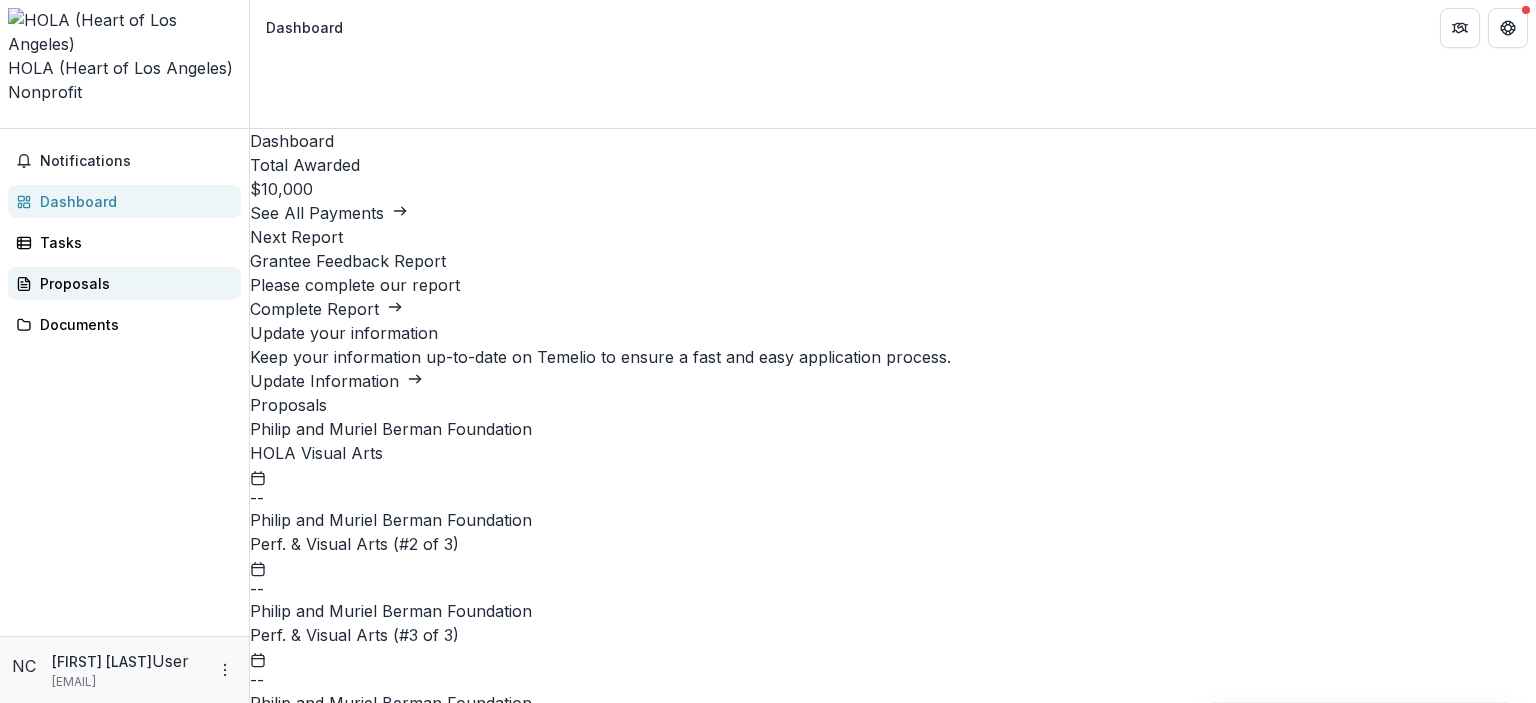 click on "Proposals" at bounding box center [132, 283] 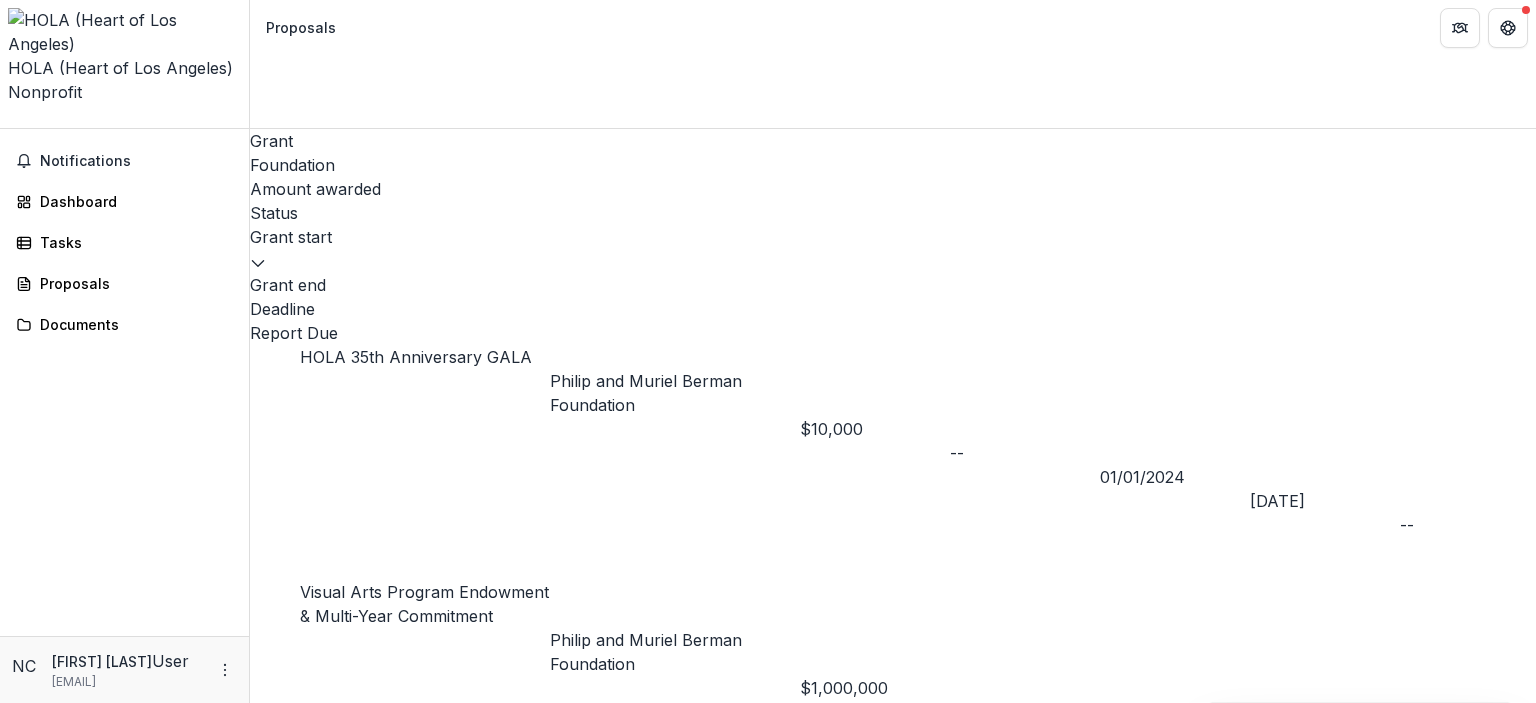 click on "Visual Arts Program Endowment & Multi-Year Commitment" at bounding box center (424, 604) 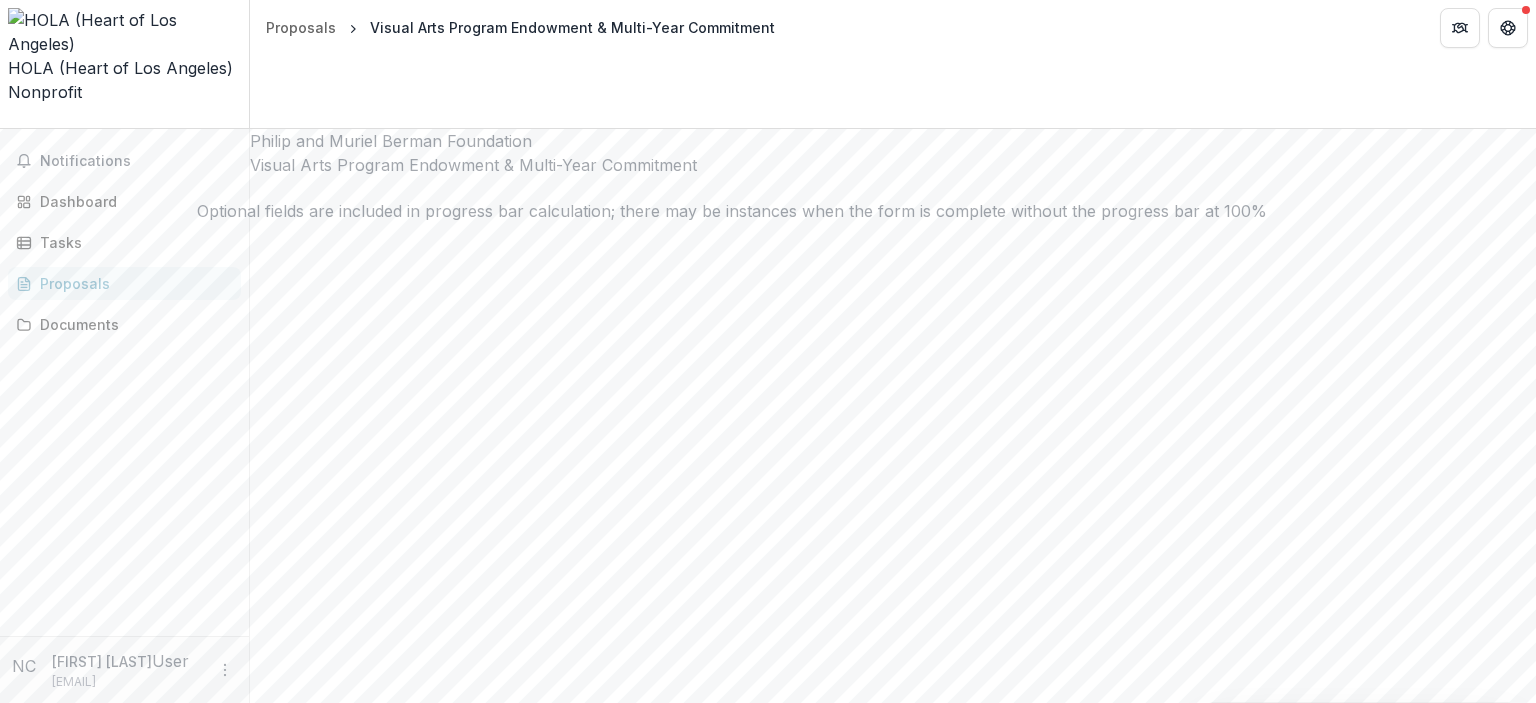 click on "100 %" at bounding box center (1510, 2101) 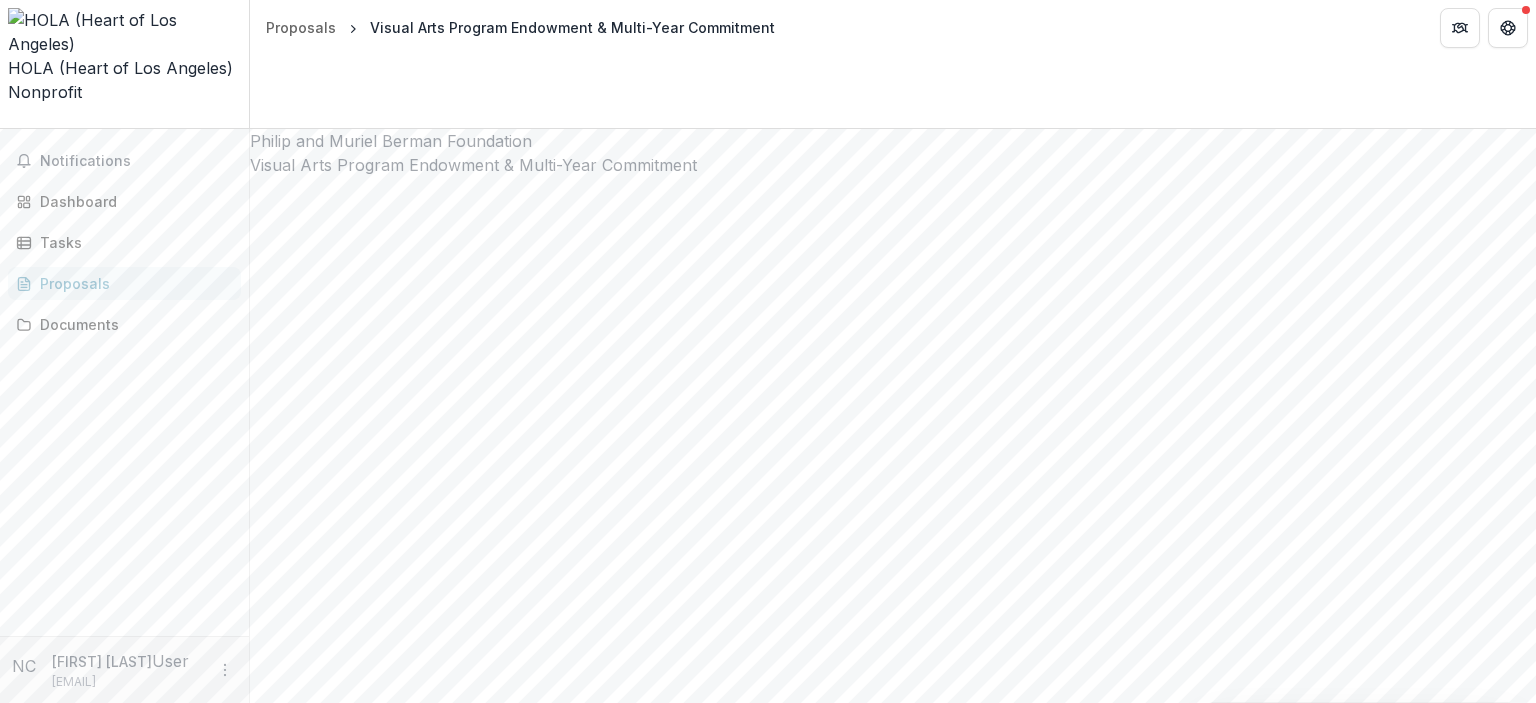 click 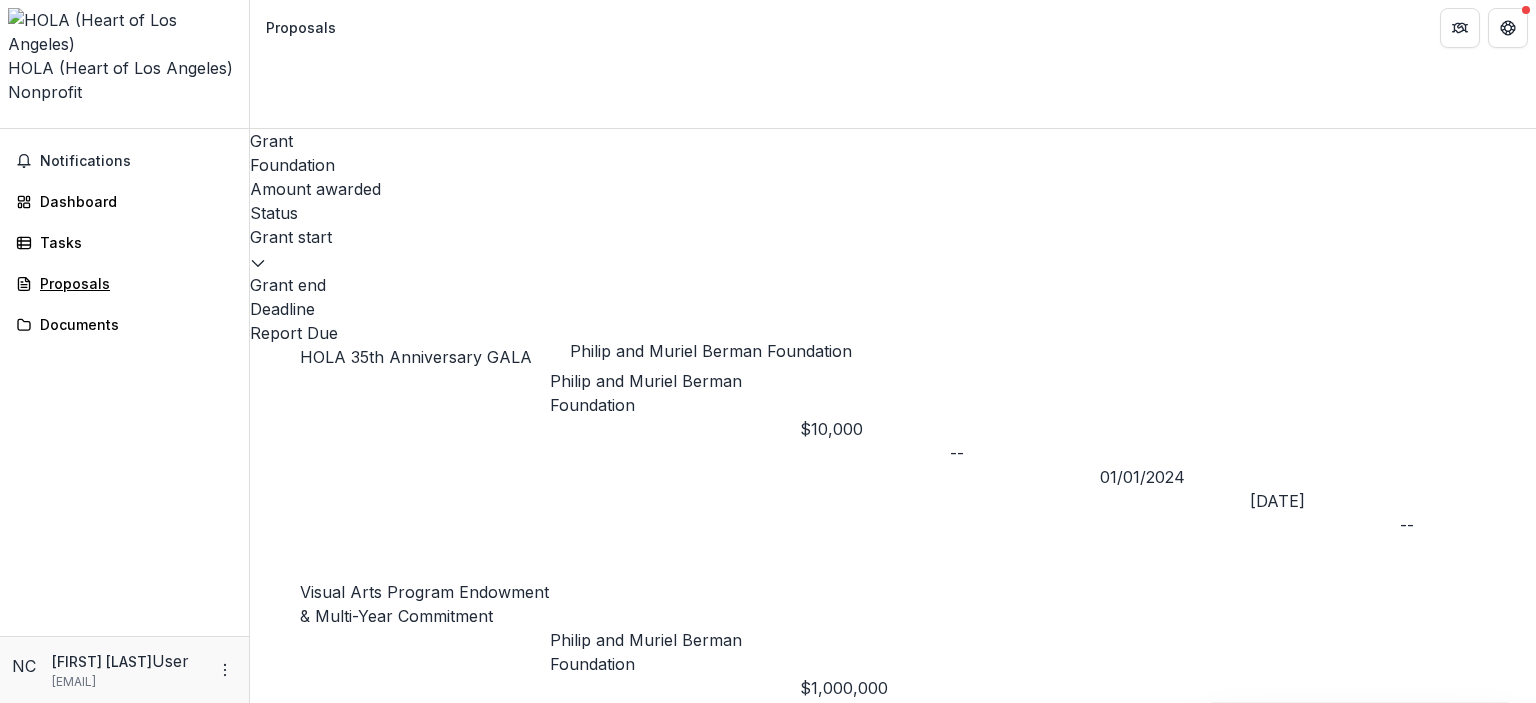 scroll, scrollTop: 0, scrollLeft: 12, axis: horizontal 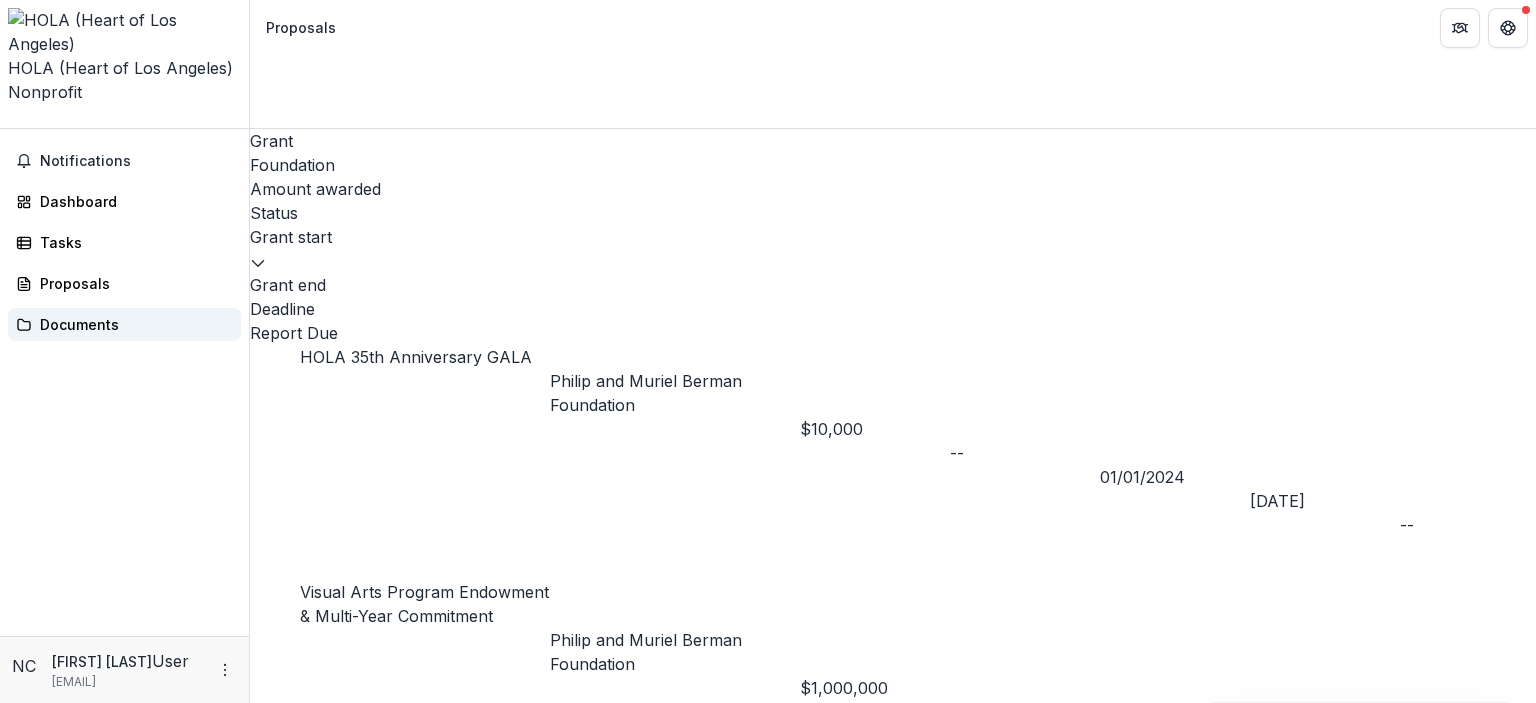 click on "Documents" at bounding box center (132, 324) 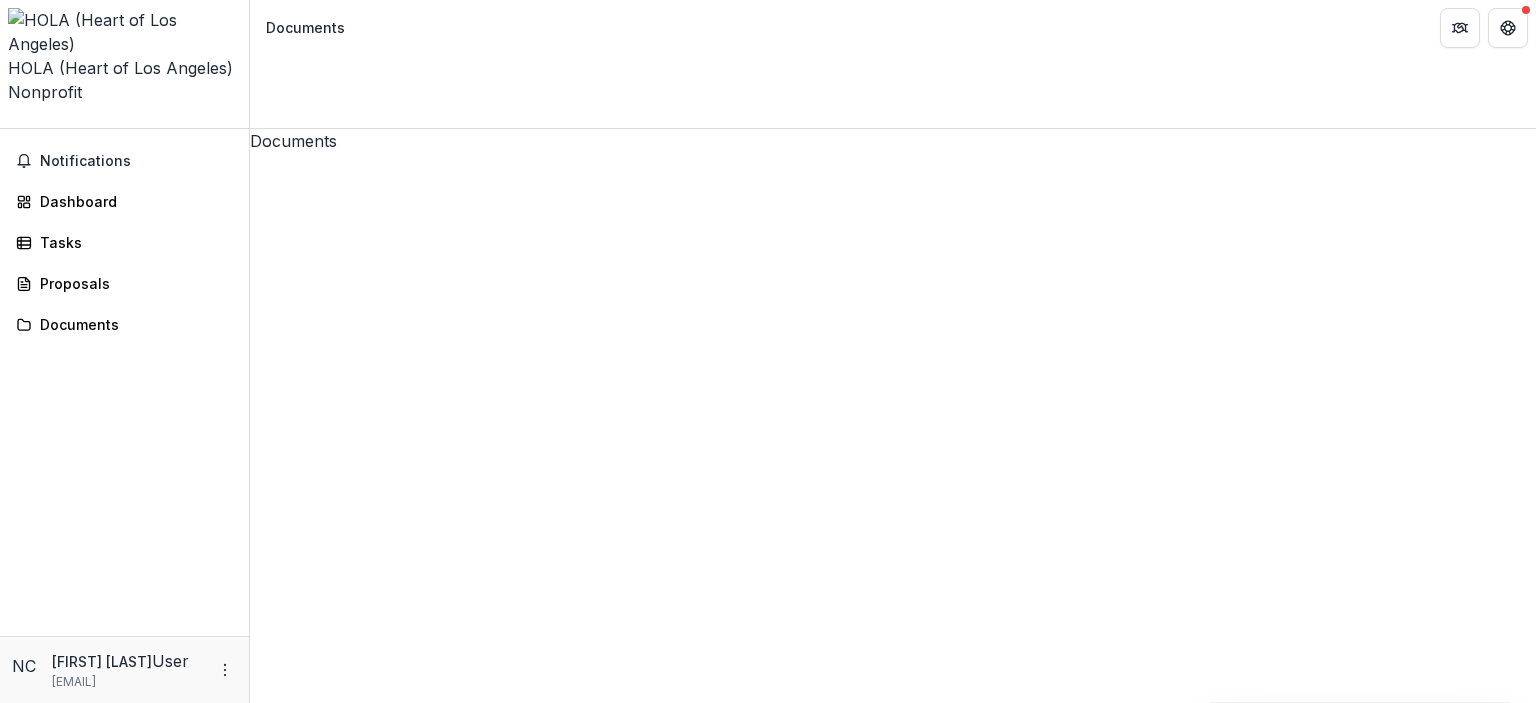 click on "Visual Arts Program Endowment & Multi-Year Commitment" at bounding box center (473, 1491) 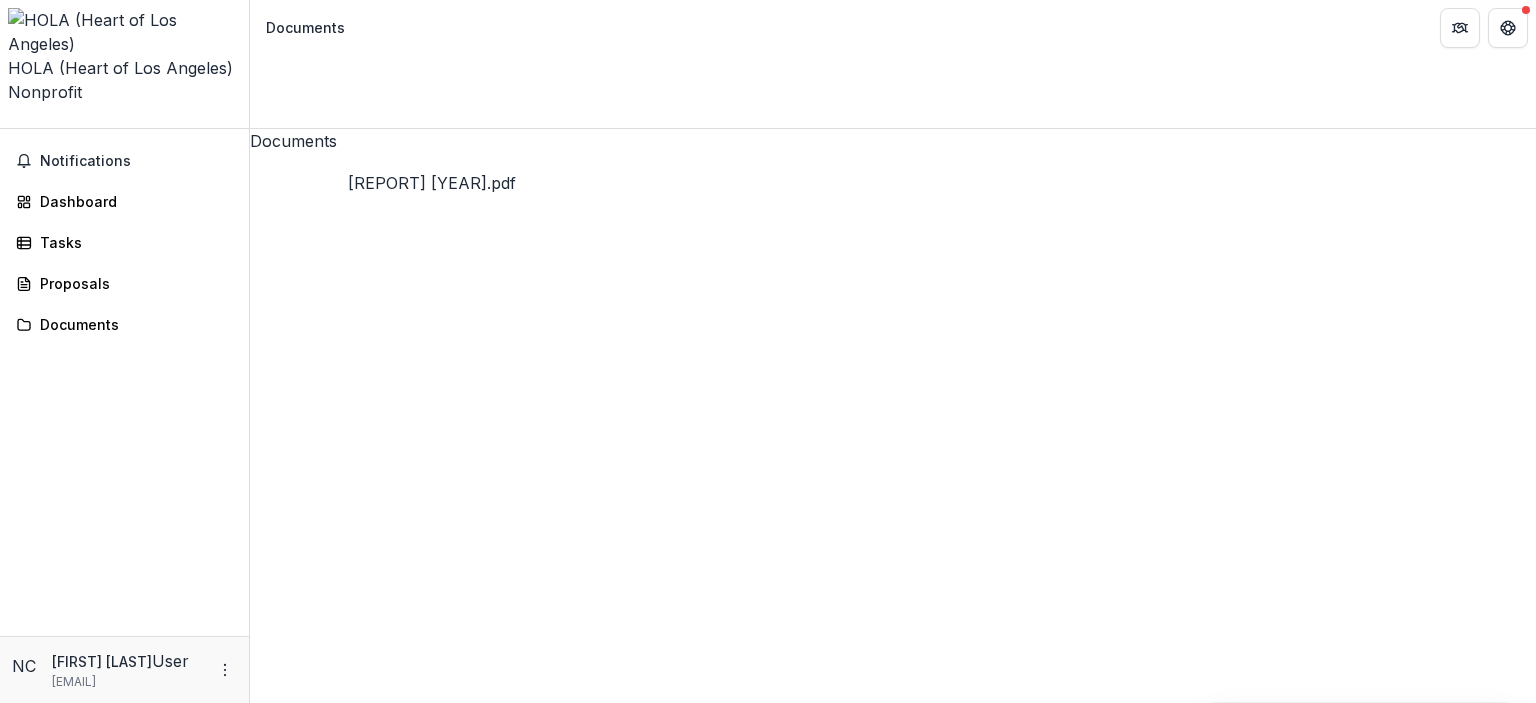 click on "[REPORT] [YEAR].pdf" at bounding box center [334, 1595] 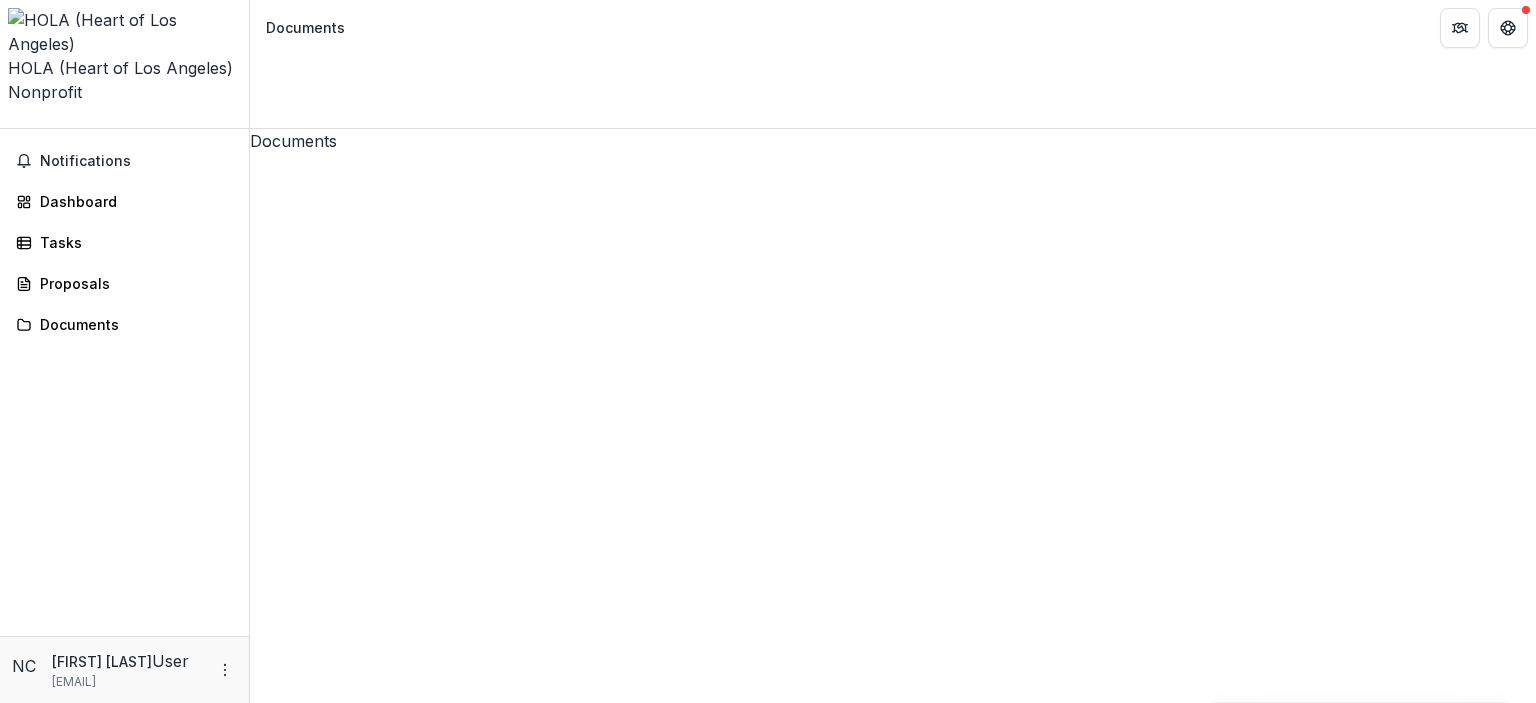 click 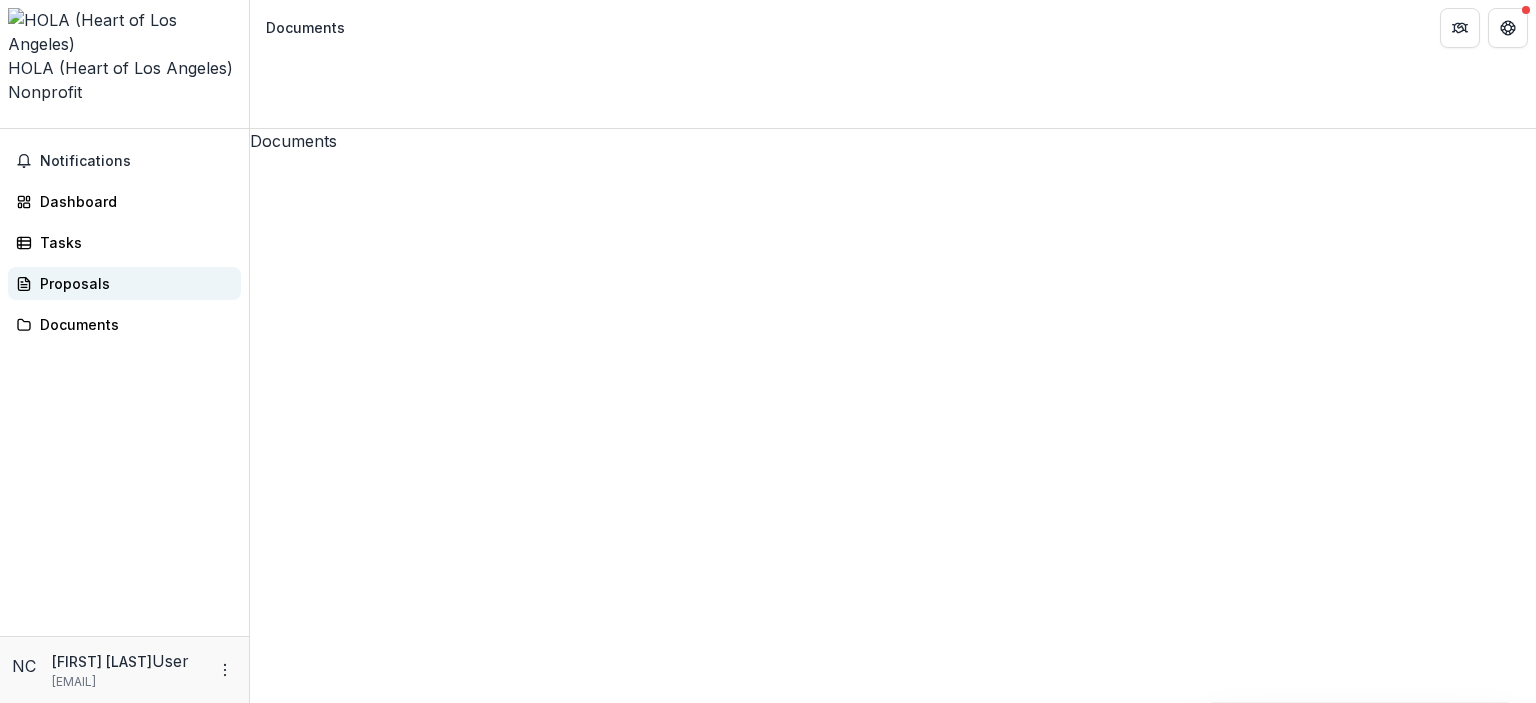 click on "Proposals" at bounding box center [132, 283] 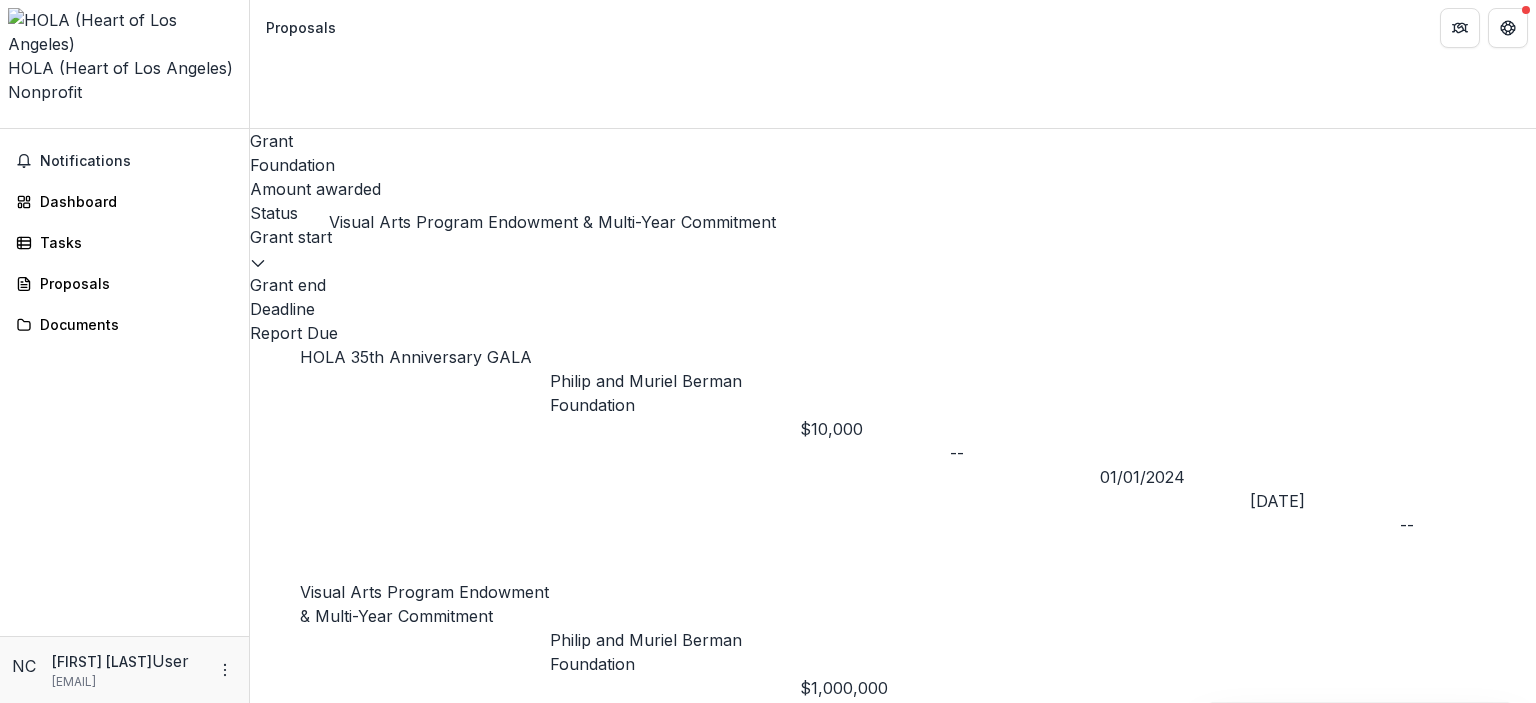 click on "Visual Arts Program Endowment & Multi-Year Commitment" at bounding box center [424, 604] 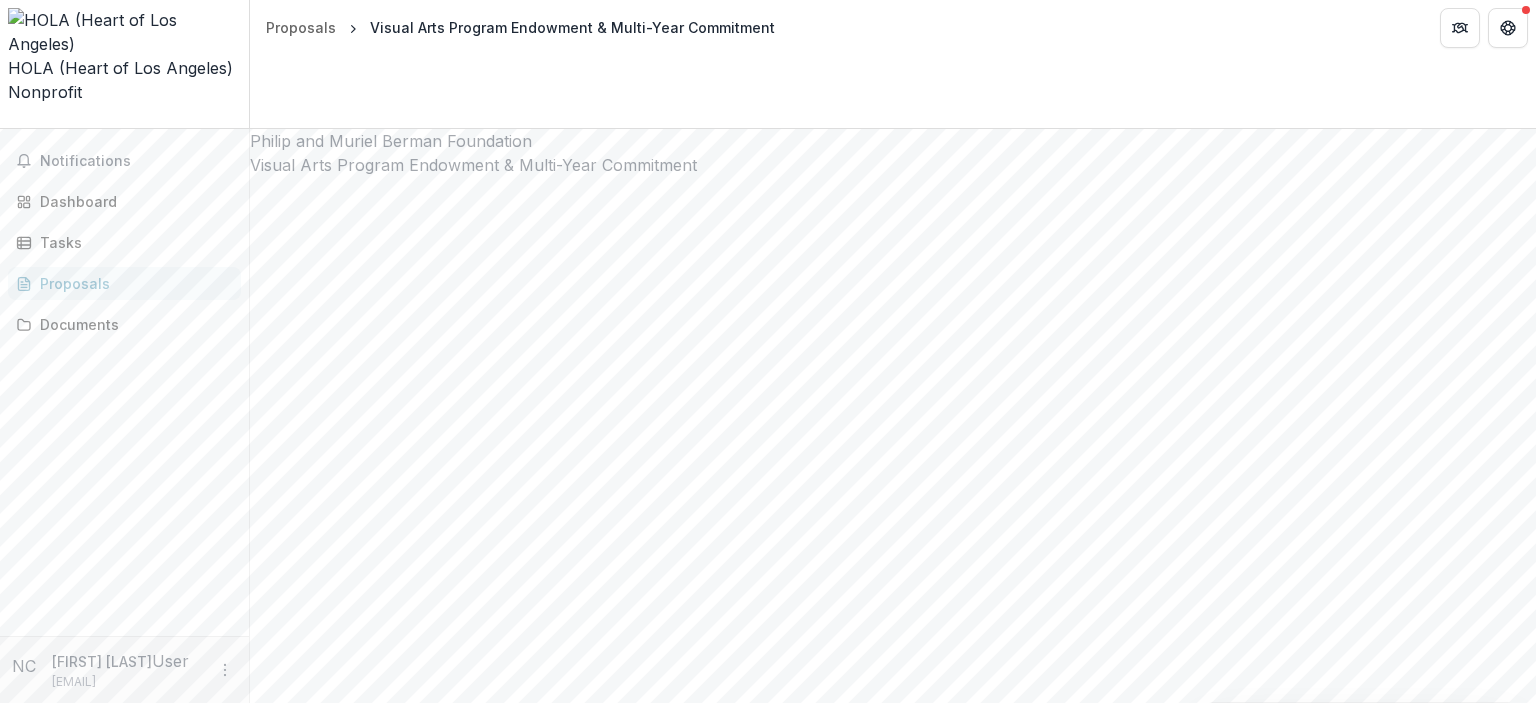 click at bounding box center (893, 4196) 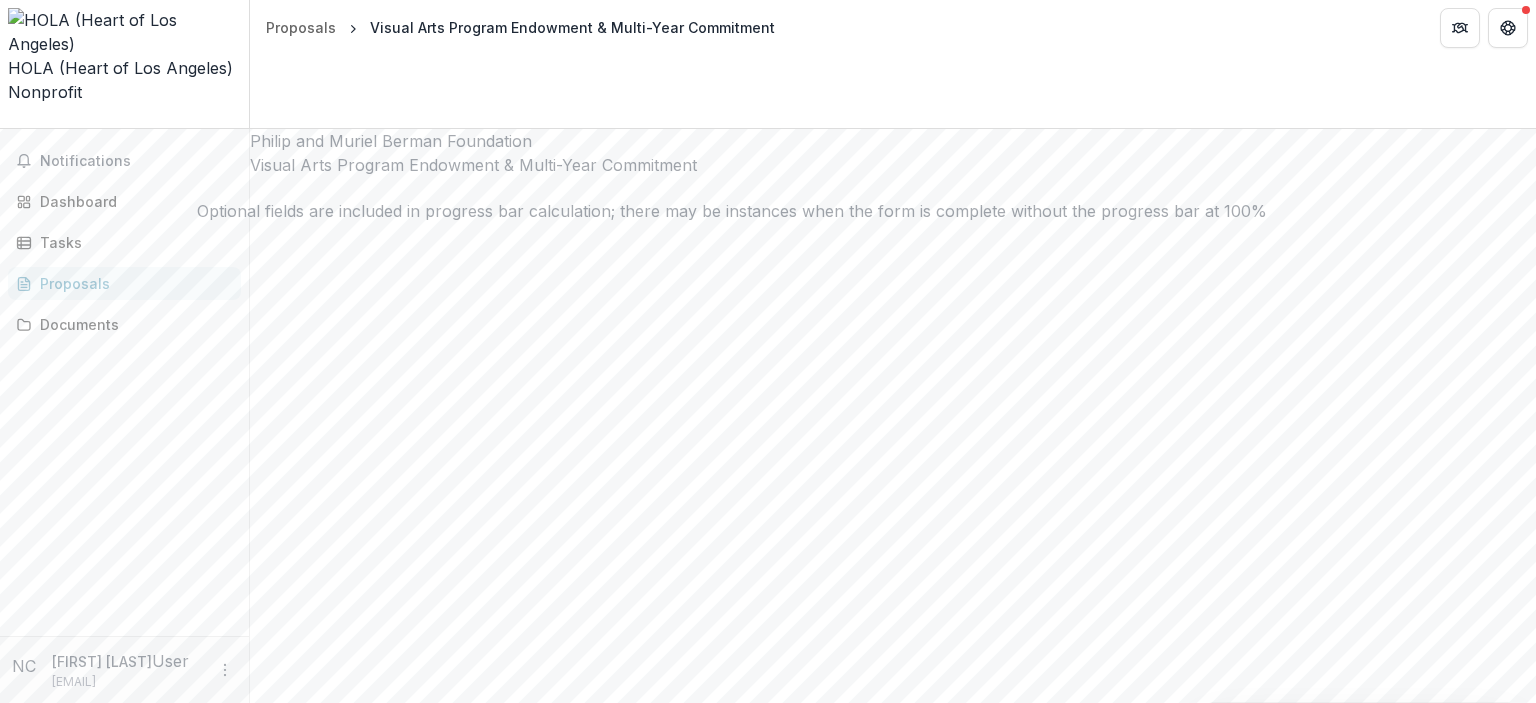 click at bounding box center [1536, 2101] 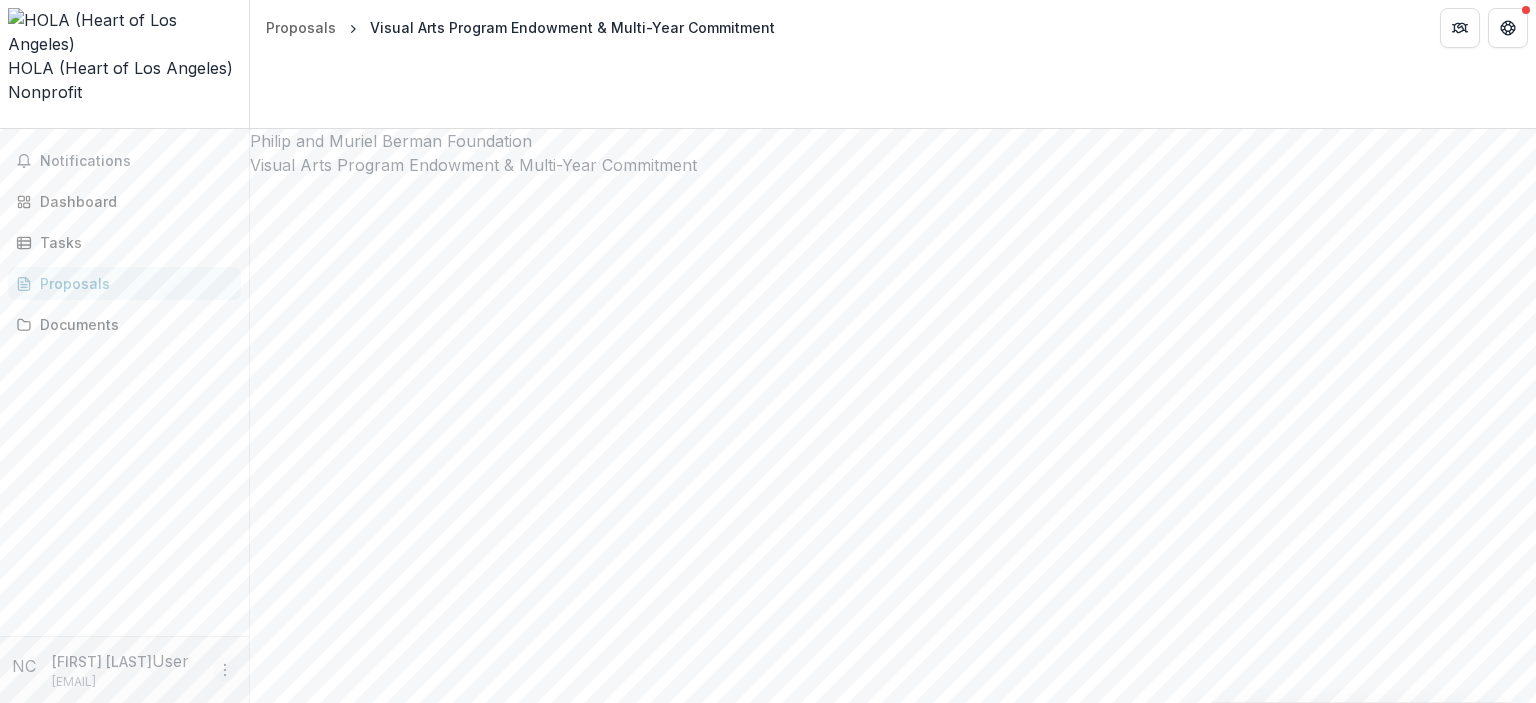 click 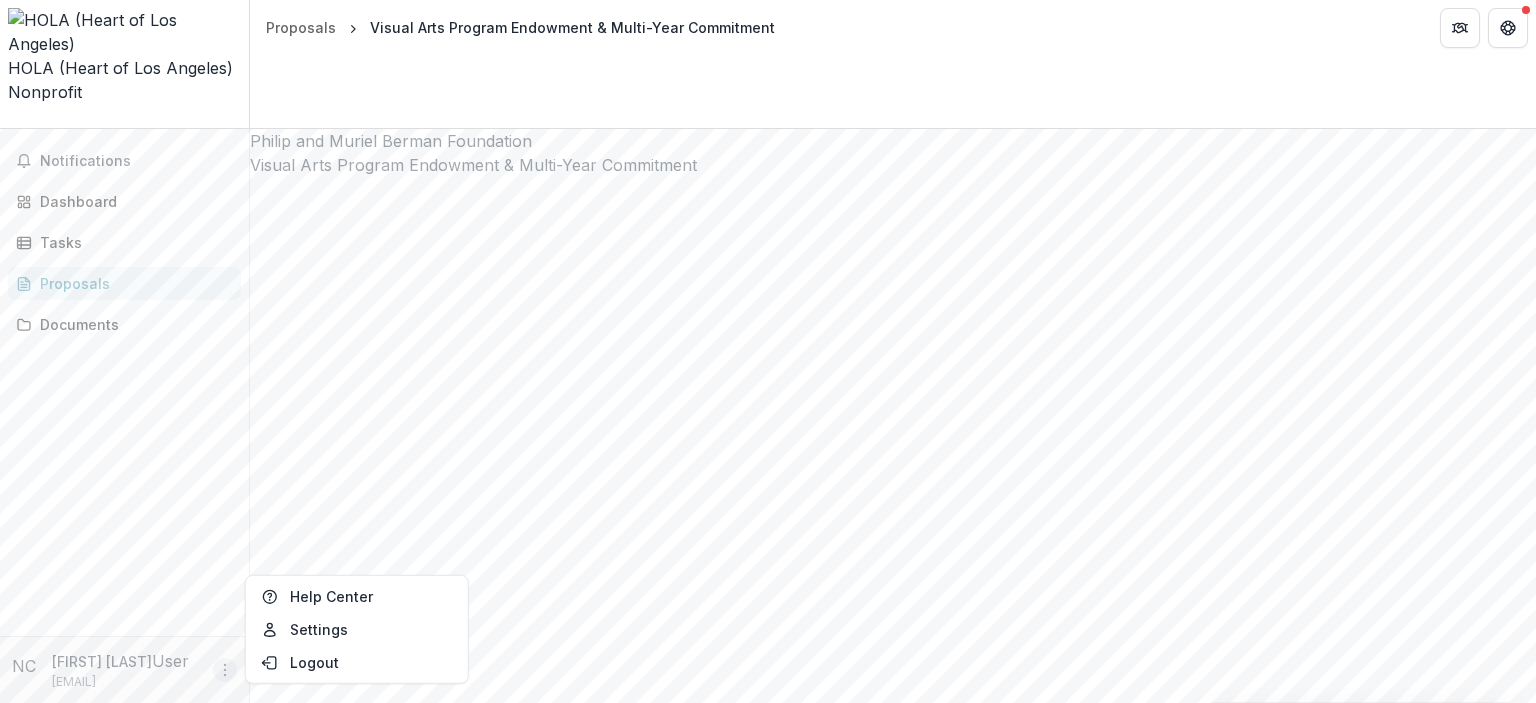 click 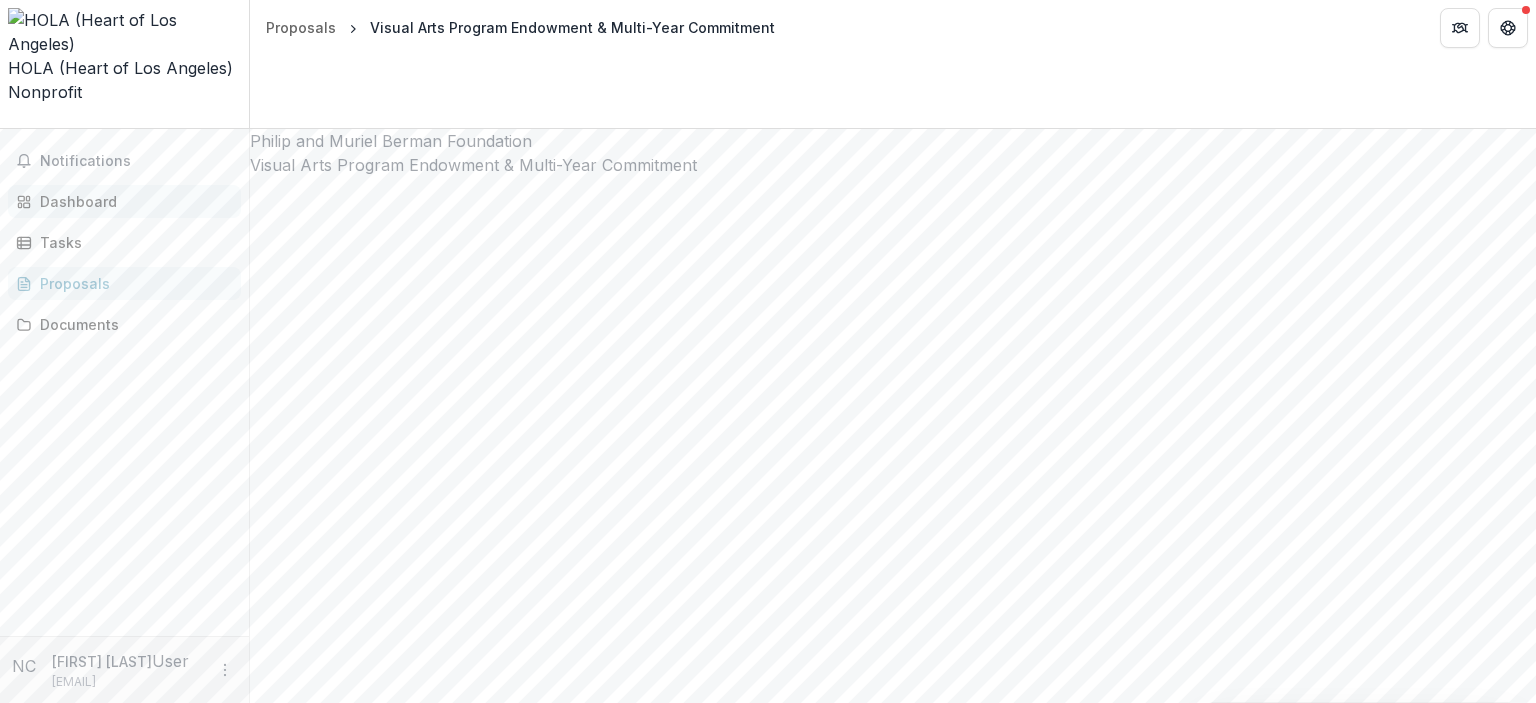 click on "Dashboard" at bounding box center (132, 201) 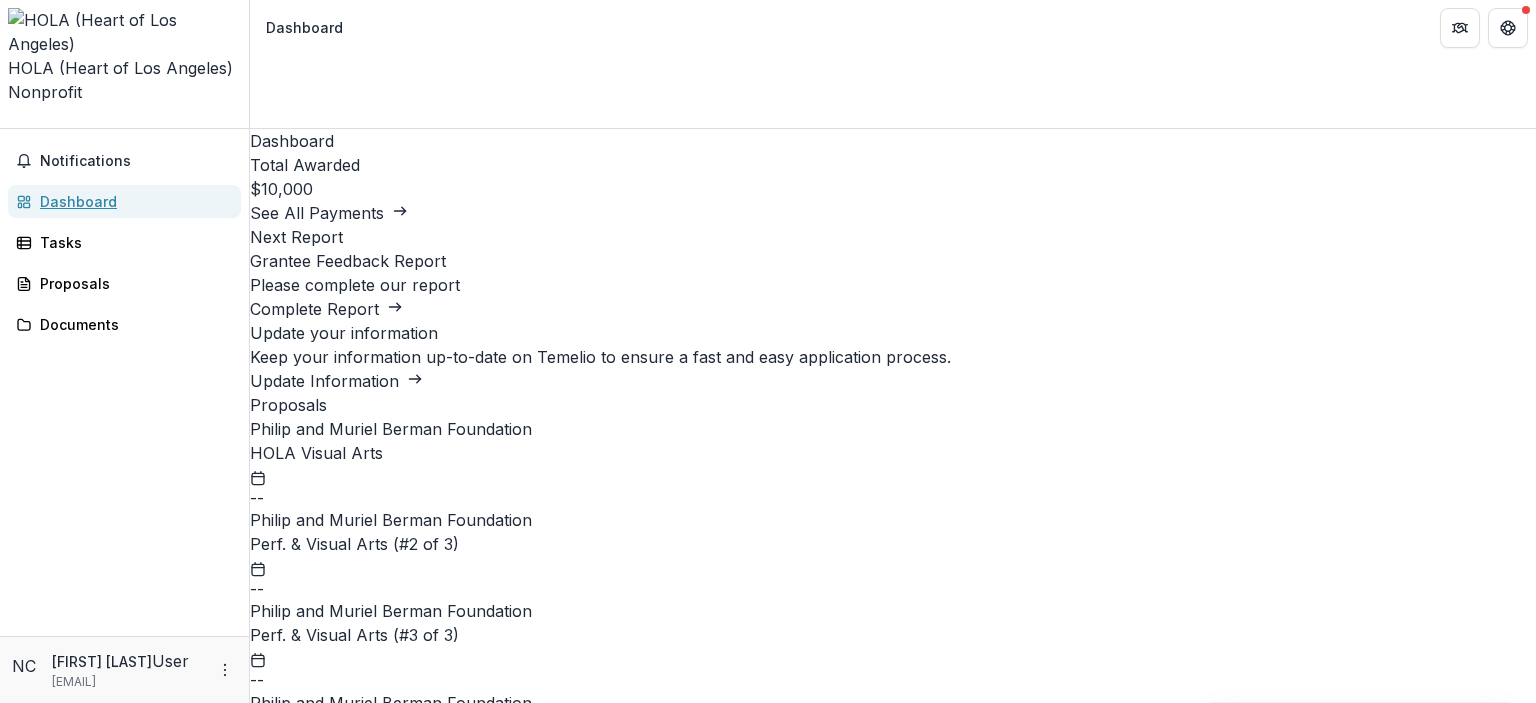 scroll, scrollTop: 965, scrollLeft: 0, axis: vertical 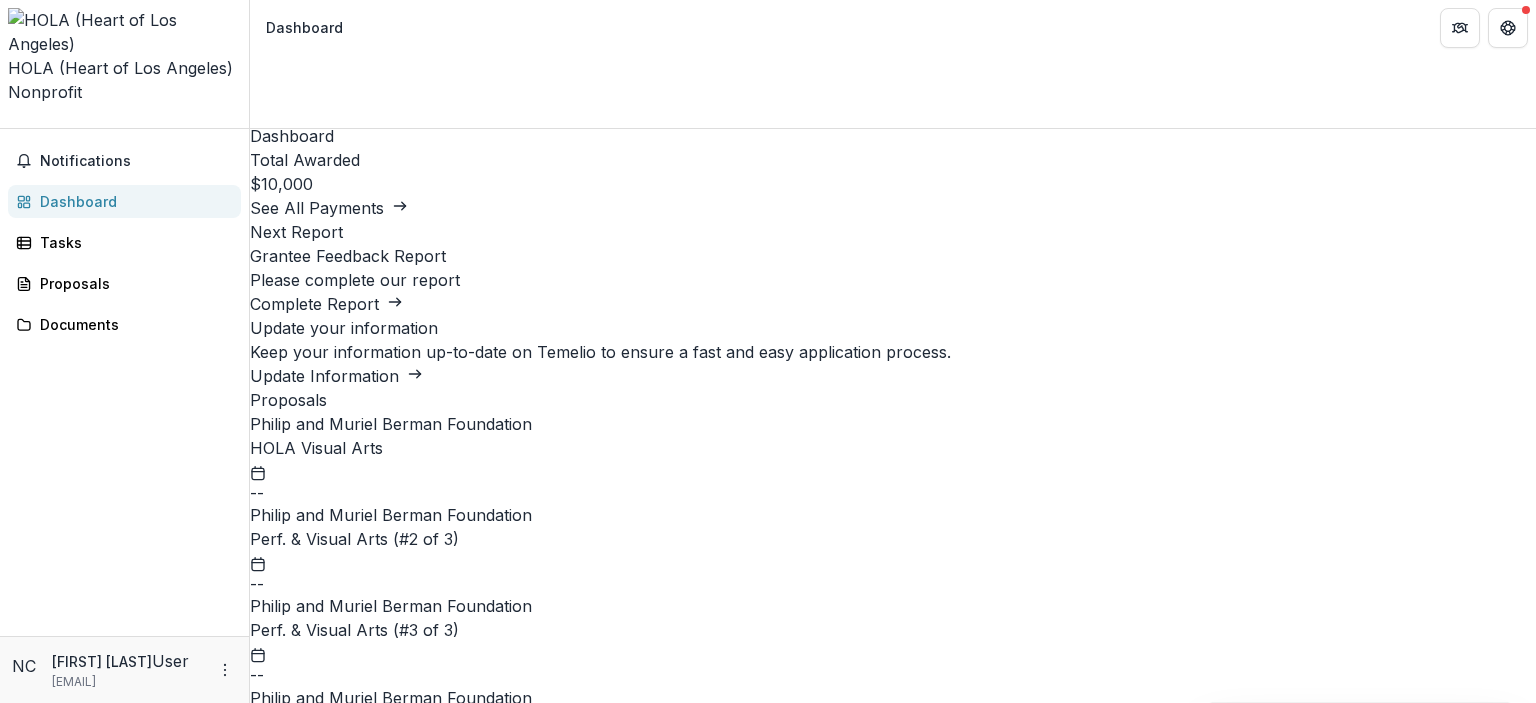 click on "HOLA Visual Arts" at bounding box center (316, 448) 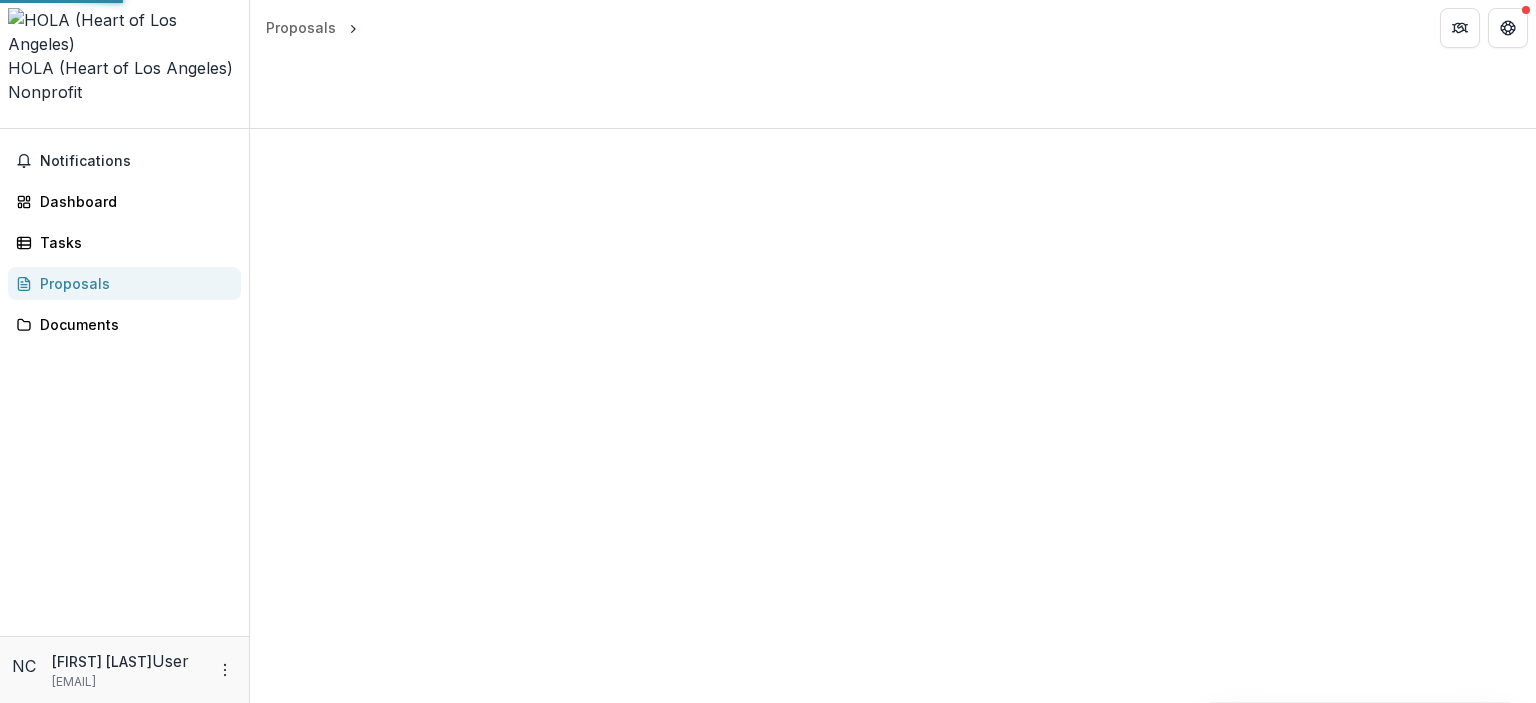 scroll, scrollTop: 0, scrollLeft: 0, axis: both 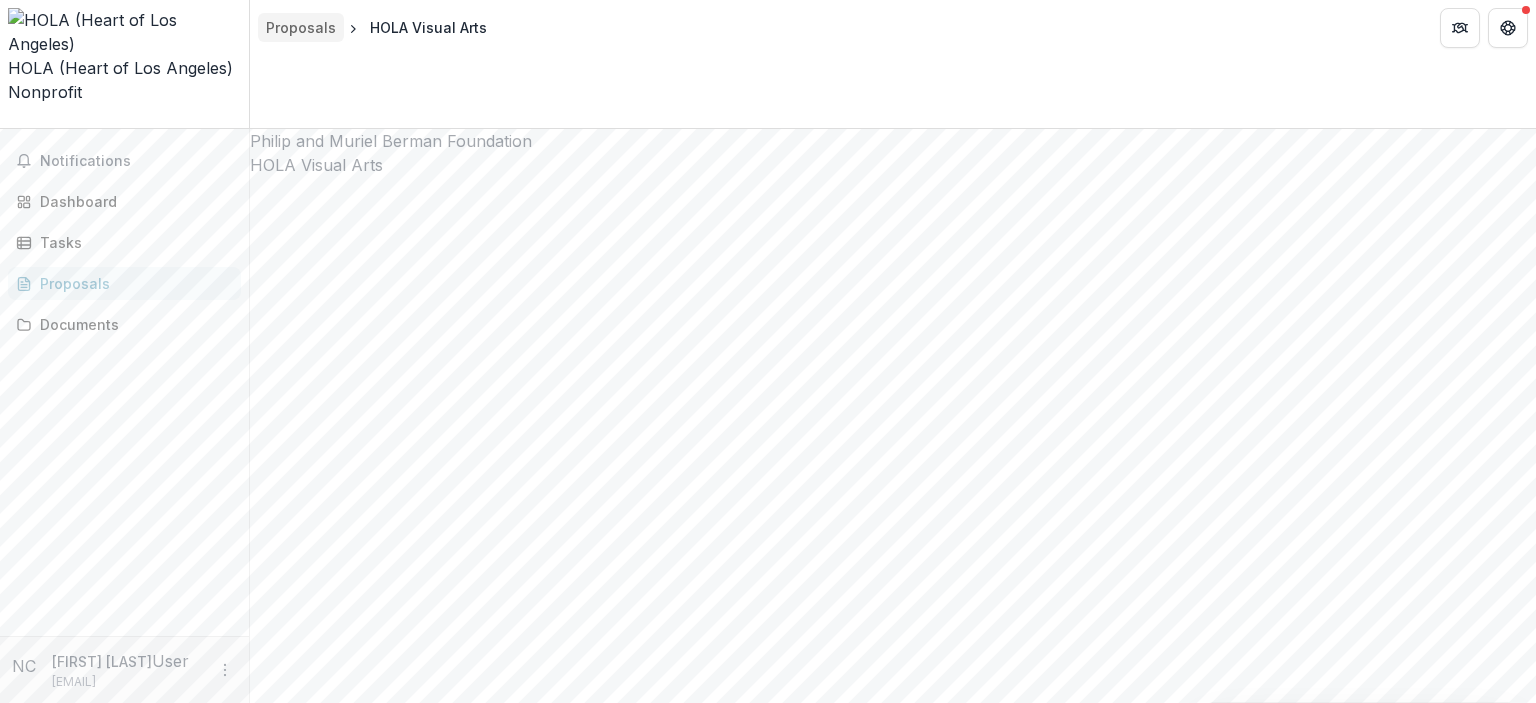 click on "Proposals" at bounding box center [301, 27] 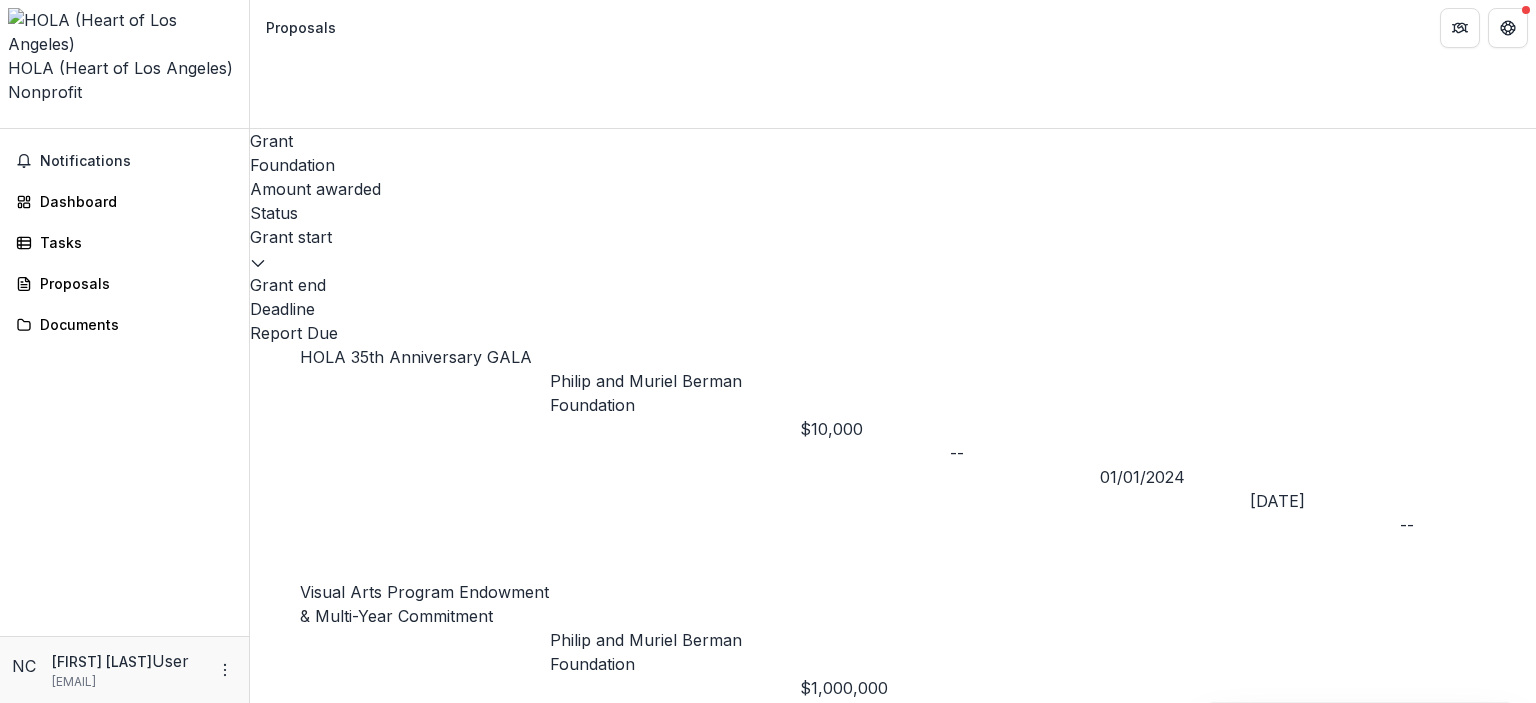 click on "Visual Arts Program Endowment & Multi-Year Commitment" at bounding box center (424, 604) 